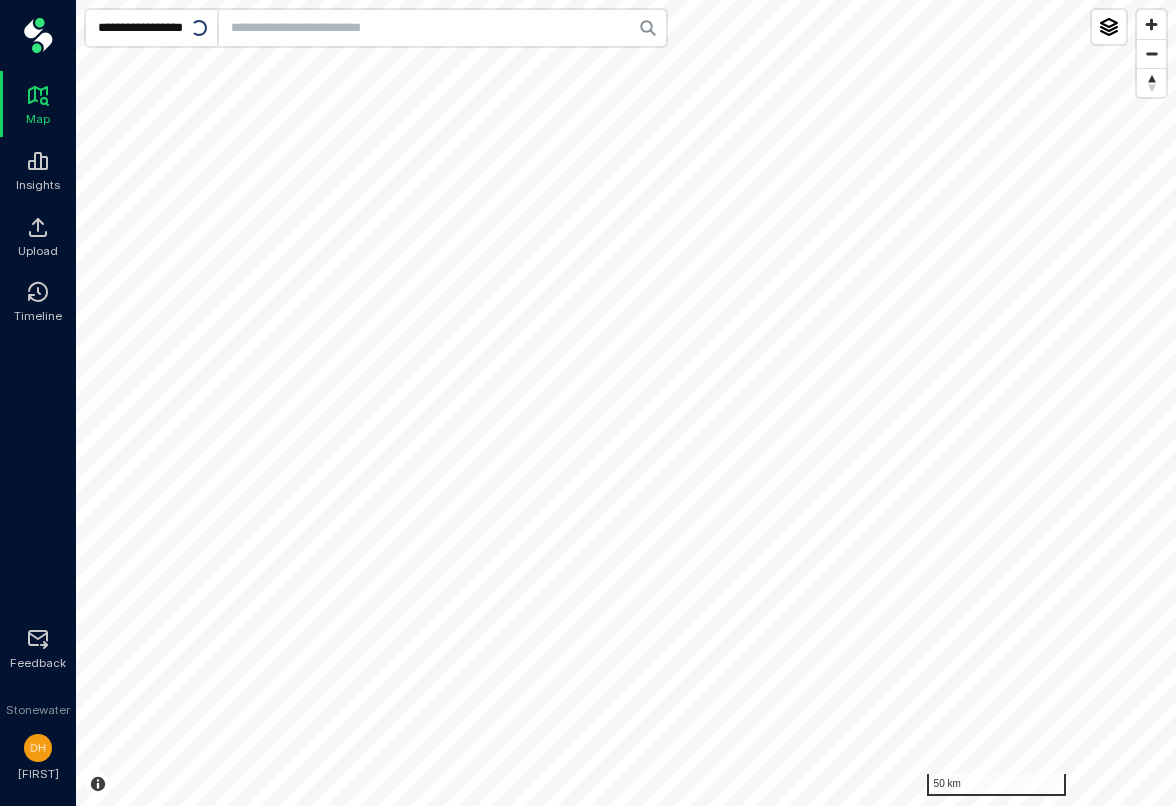 scroll, scrollTop: 0, scrollLeft: 0, axis: both 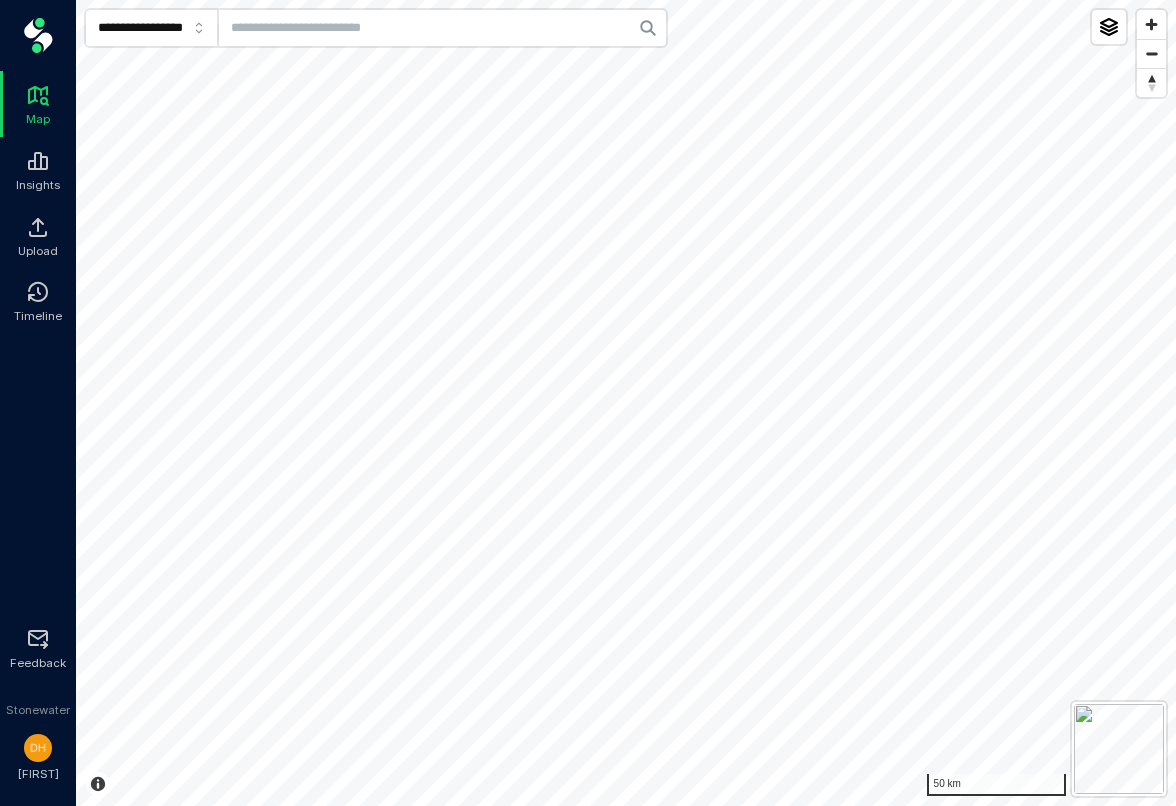 click on "**********" 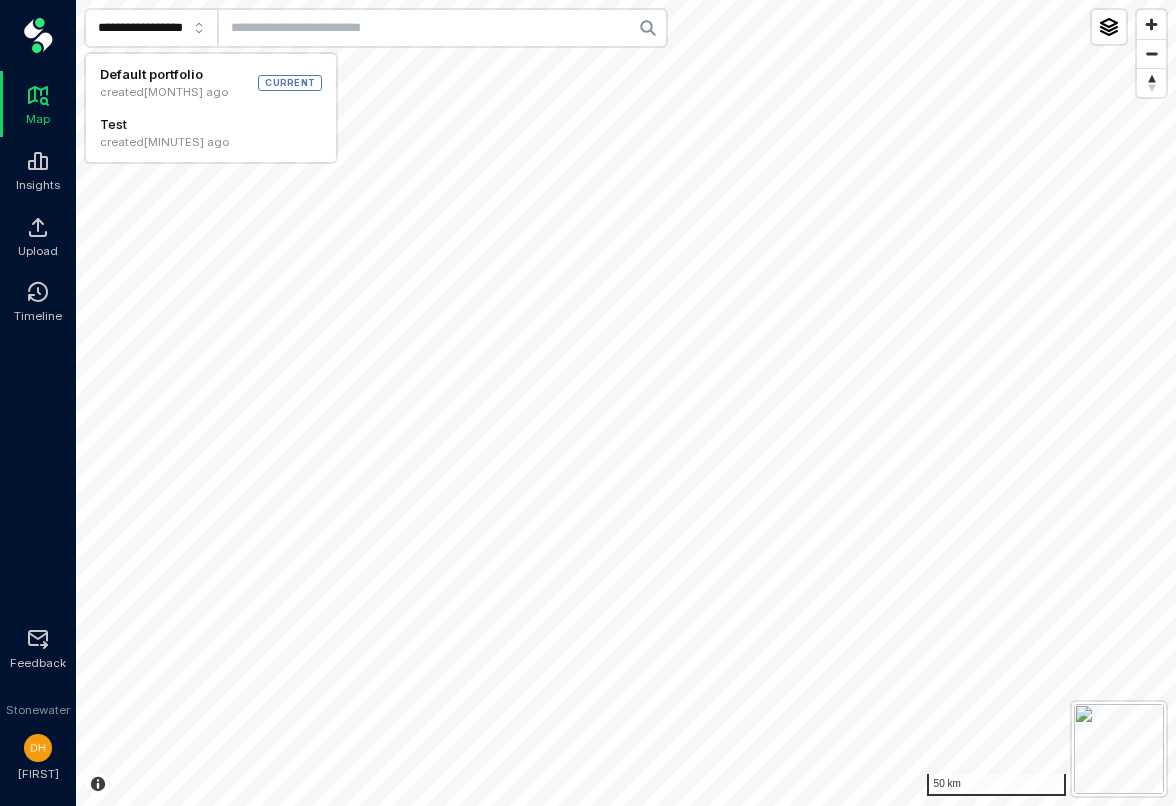 click on "created [MINUTES] ago" at bounding box center (164, 143) 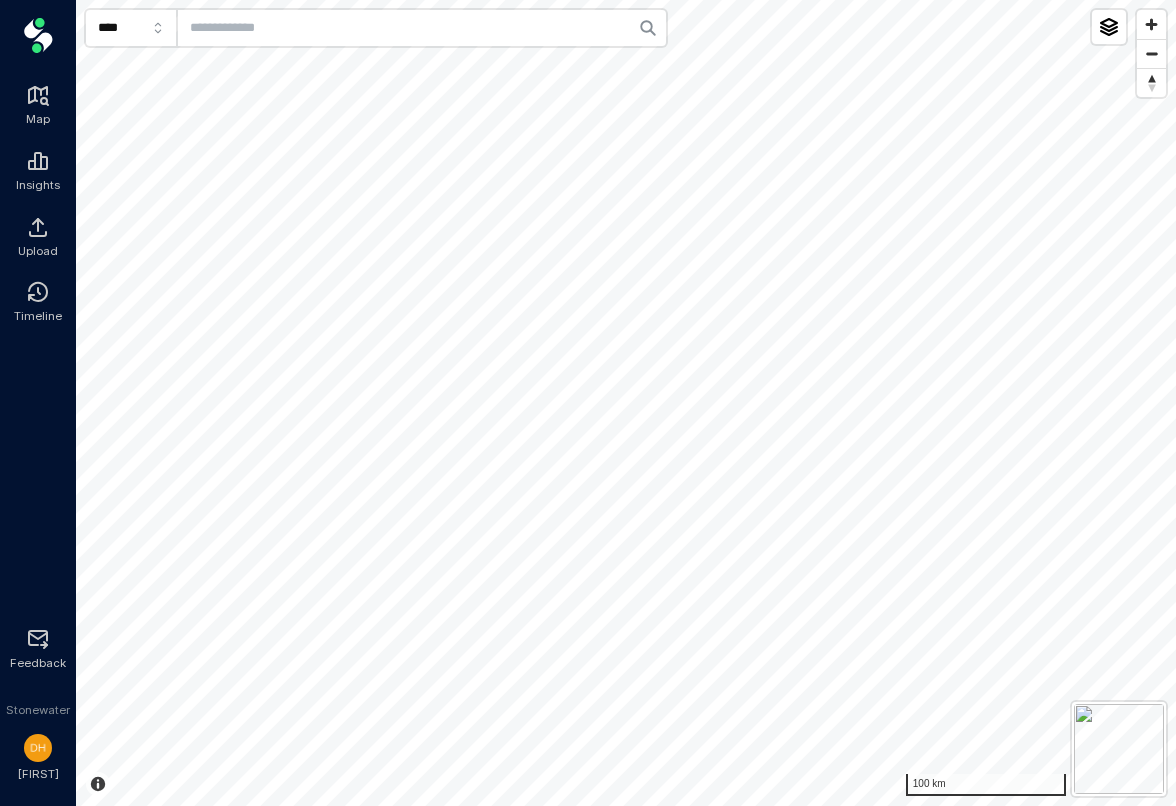 click on "100 km © Spotr | © Mapbox © OpenStreetMap Improve this map View all 85 properties Back to address Back to group undefined" at bounding box center [626, 403] 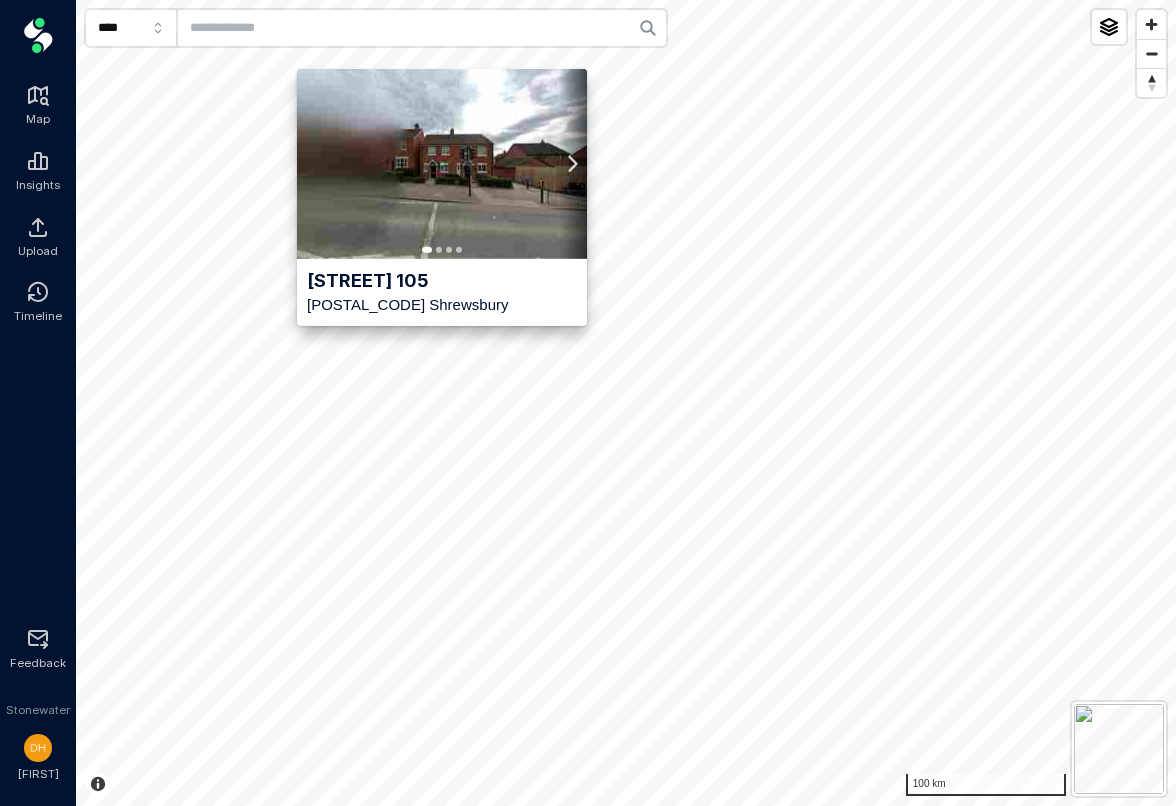 click at bounding box center (442, 164) 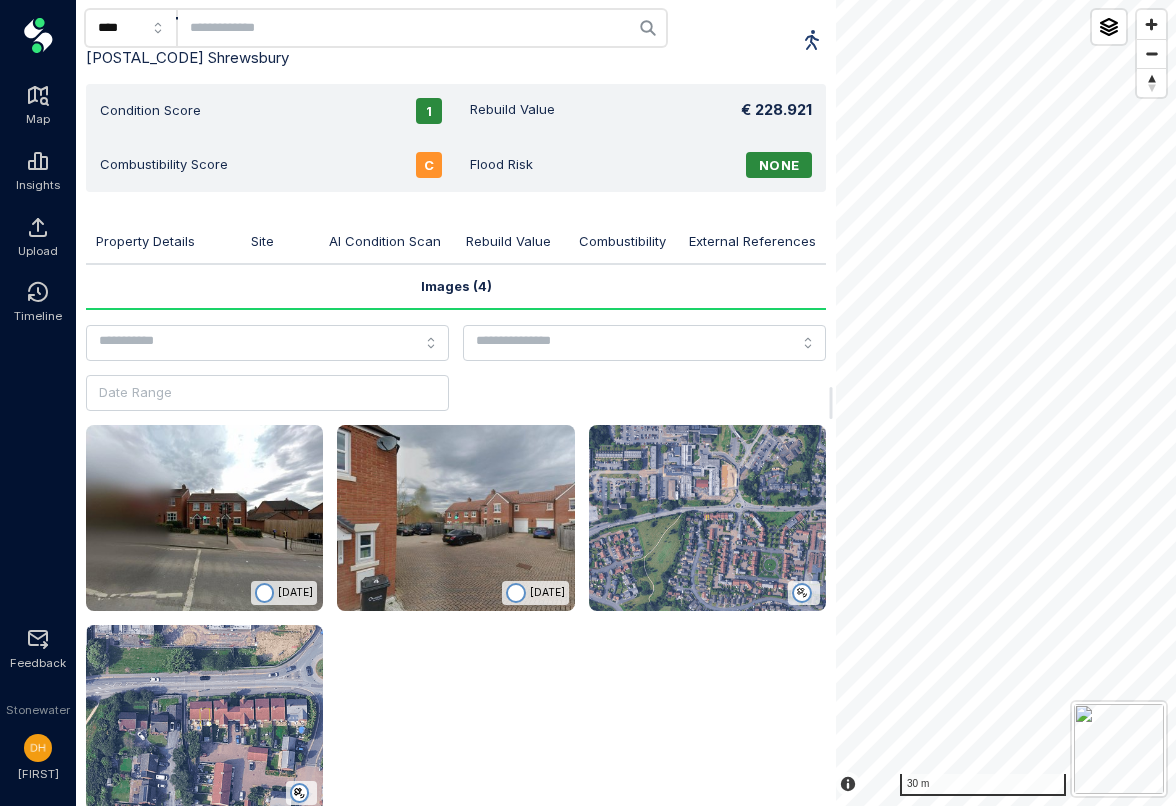 scroll, scrollTop: 93, scrollLeft: 0, axis: vertical 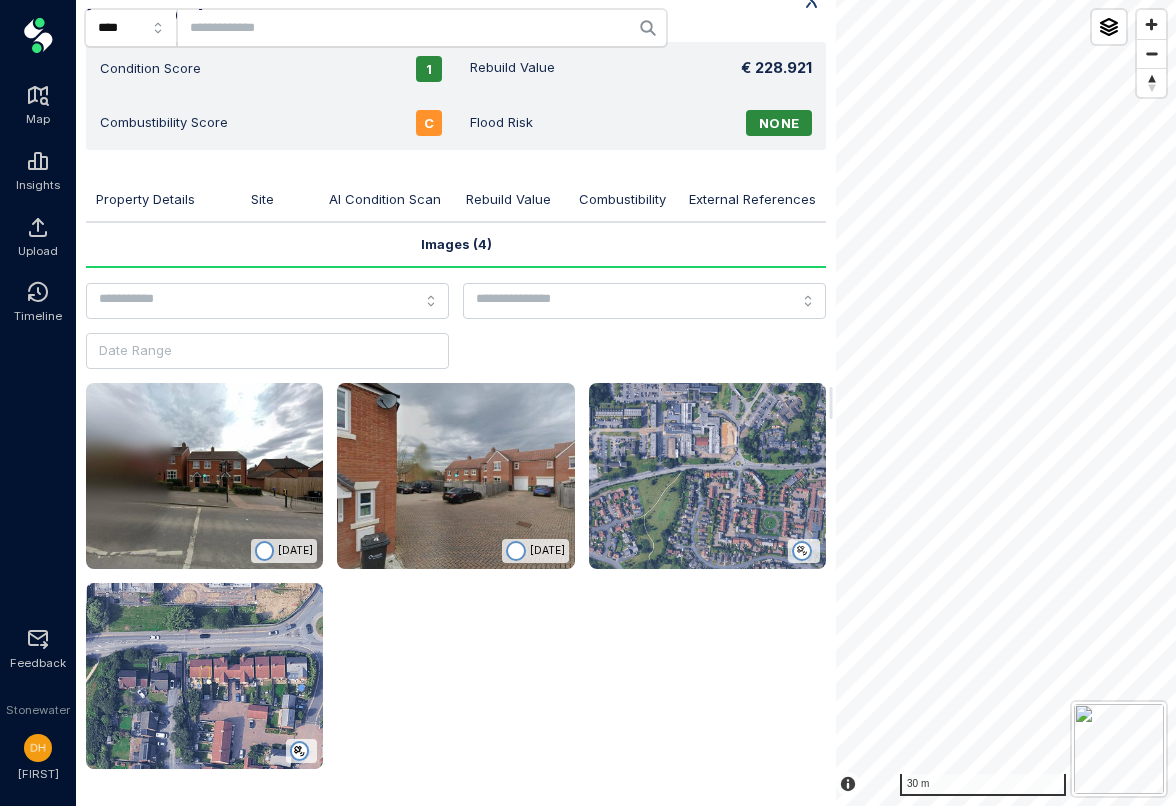 click on "Property Details" at bounding box center (145, 199) 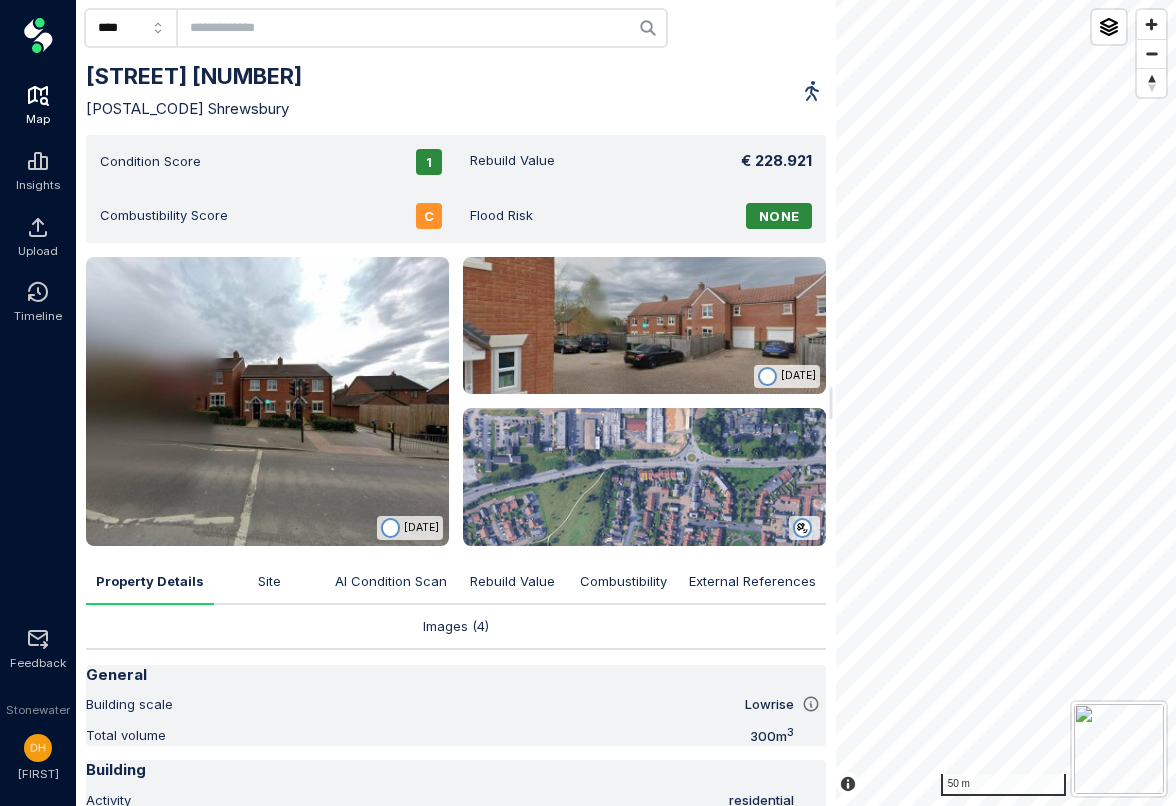 click 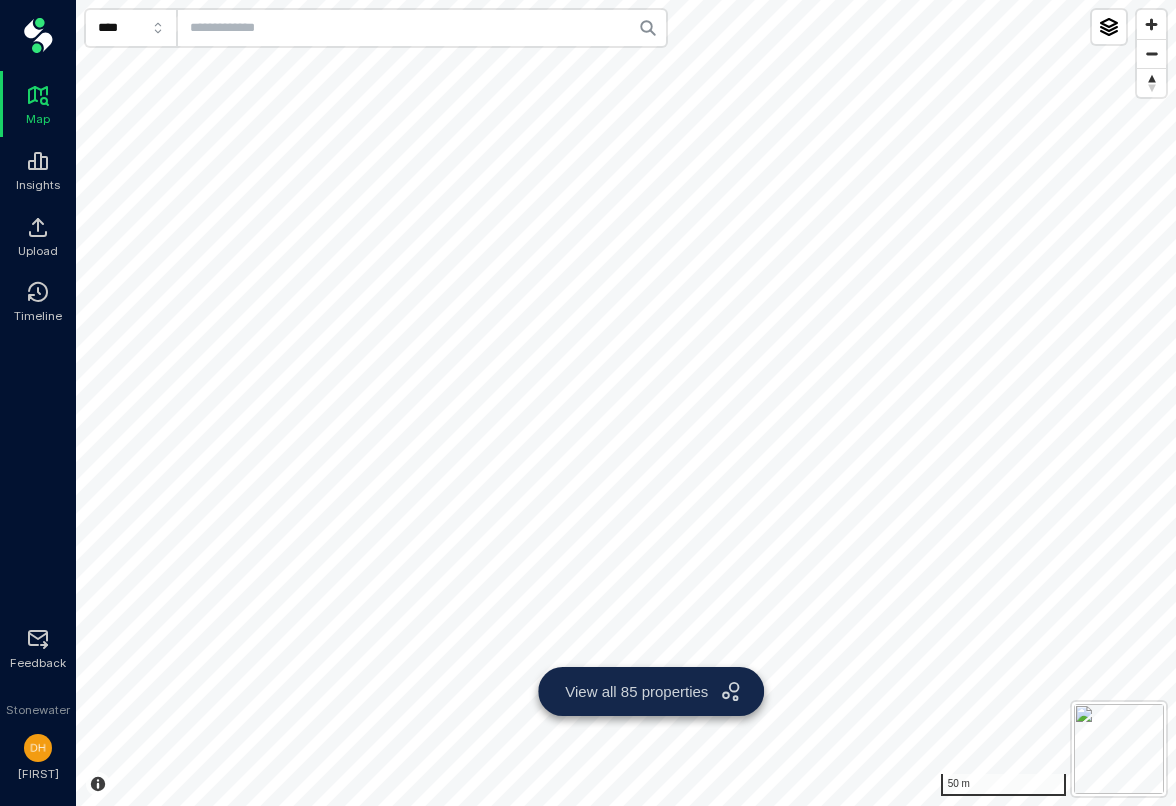 click on "View all 85 properties" at bounding box center [651, 691] 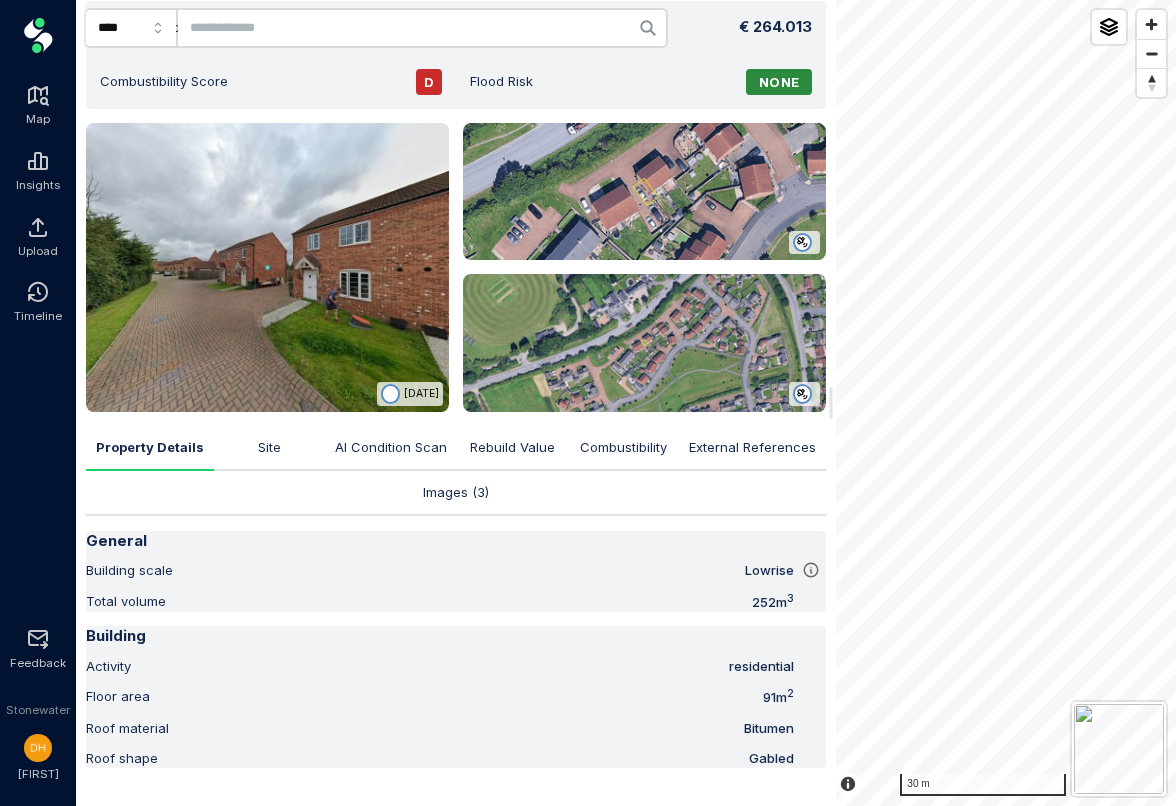 scroll, scrollTop: 0, scrollLeft: 0, axis: both 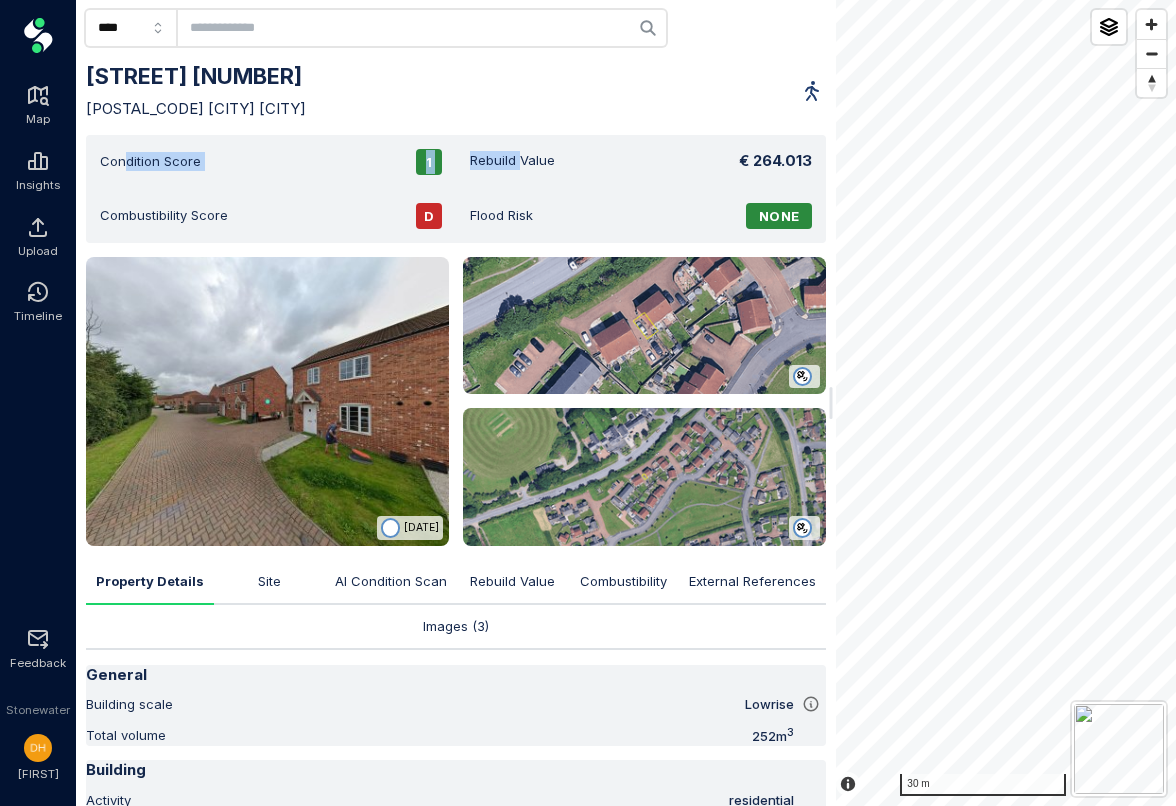 drag, startPoint x: 124, startPoint y: 156, endPoint x: 515, endPoint y: 154, distance: 391.00513 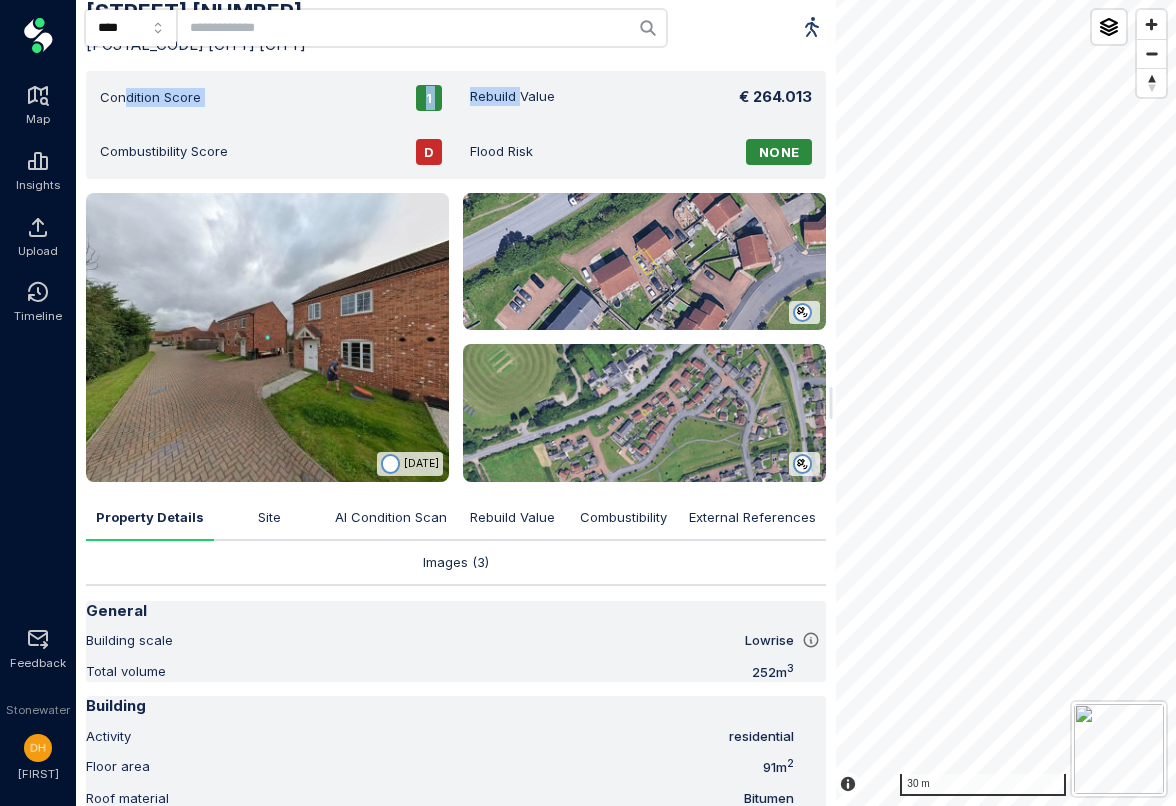 scroll, scrollTop: 175, scrollLeft: 0, axis: vertical 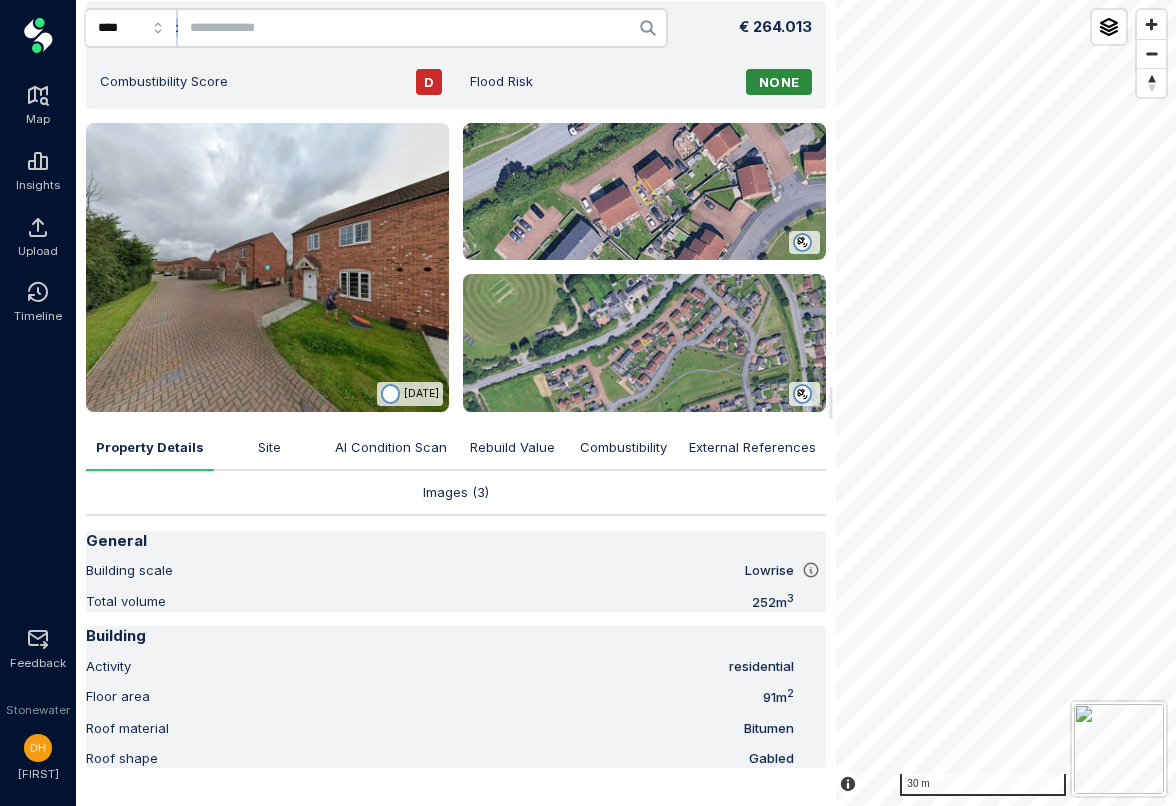 click on "Rebuild Value" at bounding box center [512, 448] 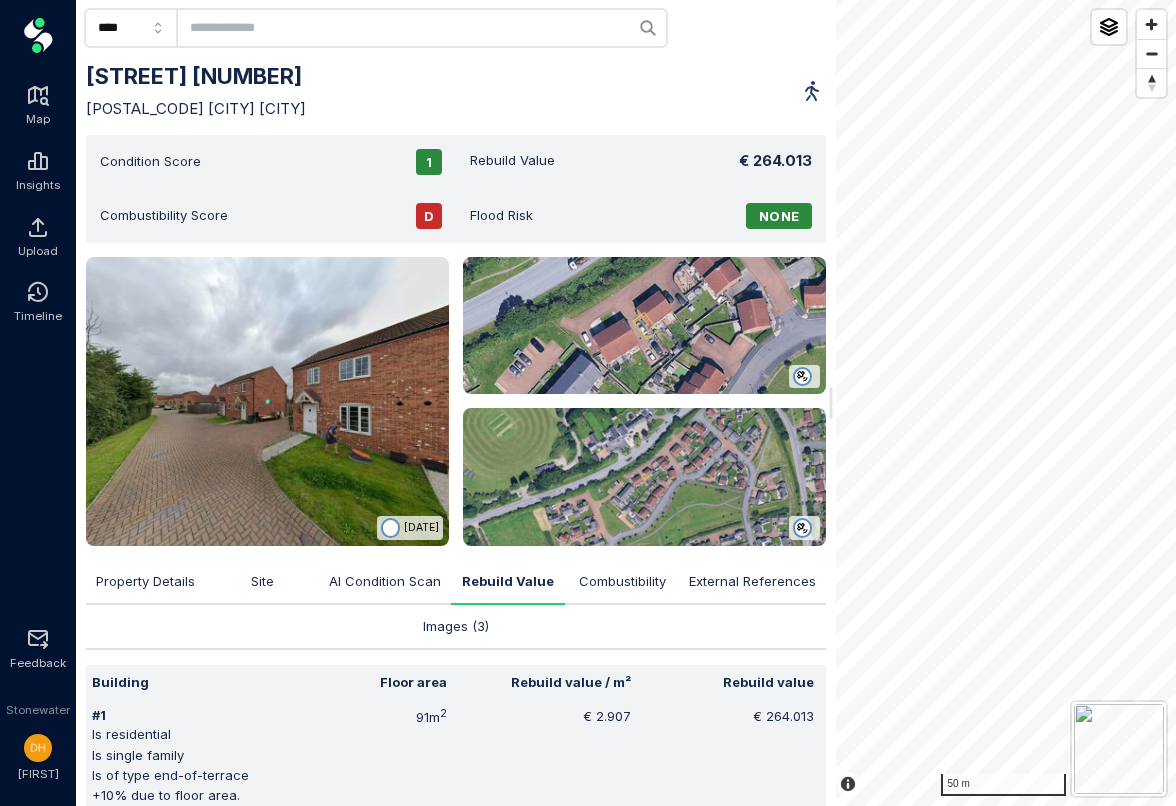 click on "AI Condition Scan" at bounding box center (385, 582) 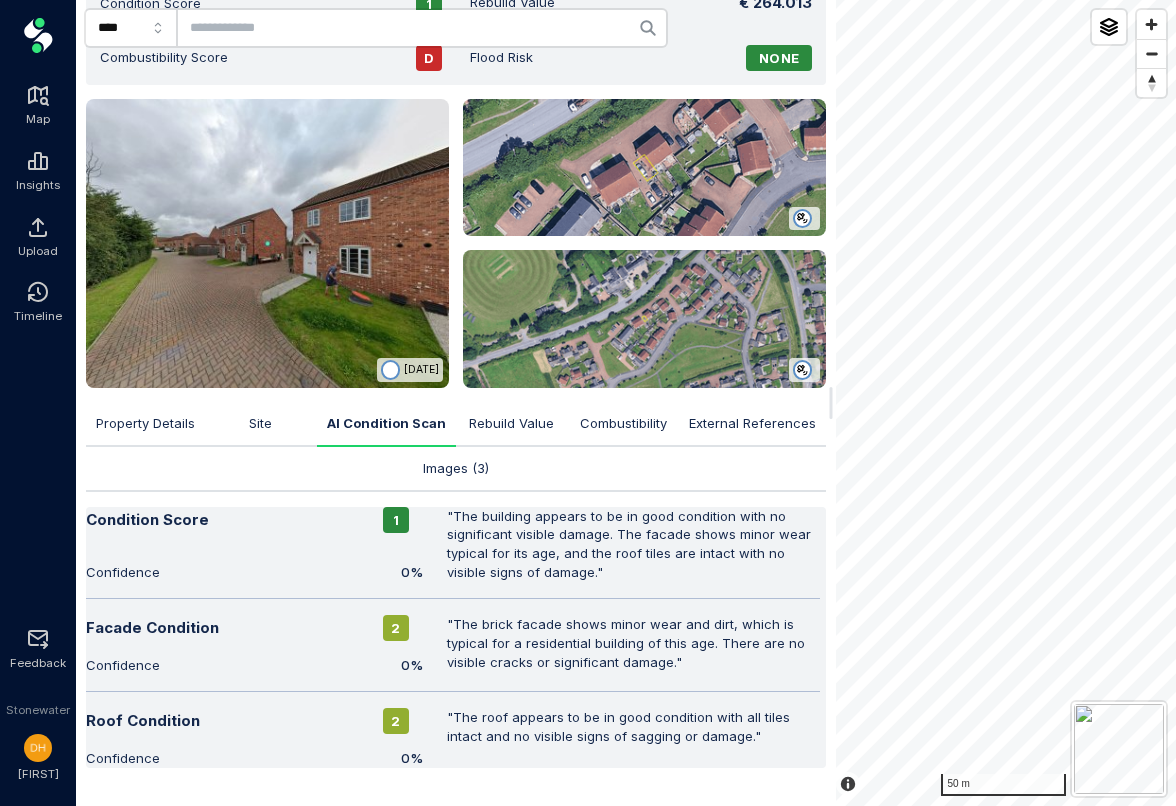 scroll, scrollTop: 177, scrollLeft: 0, axis: vertical 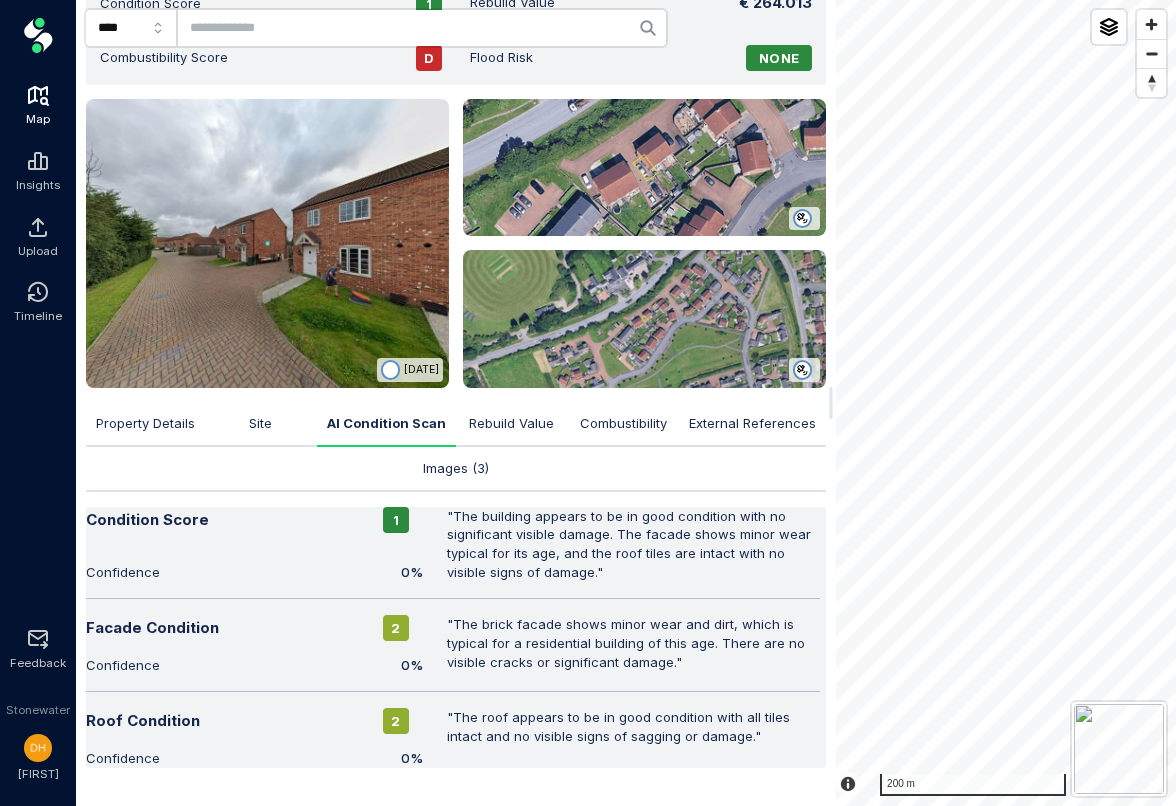 click 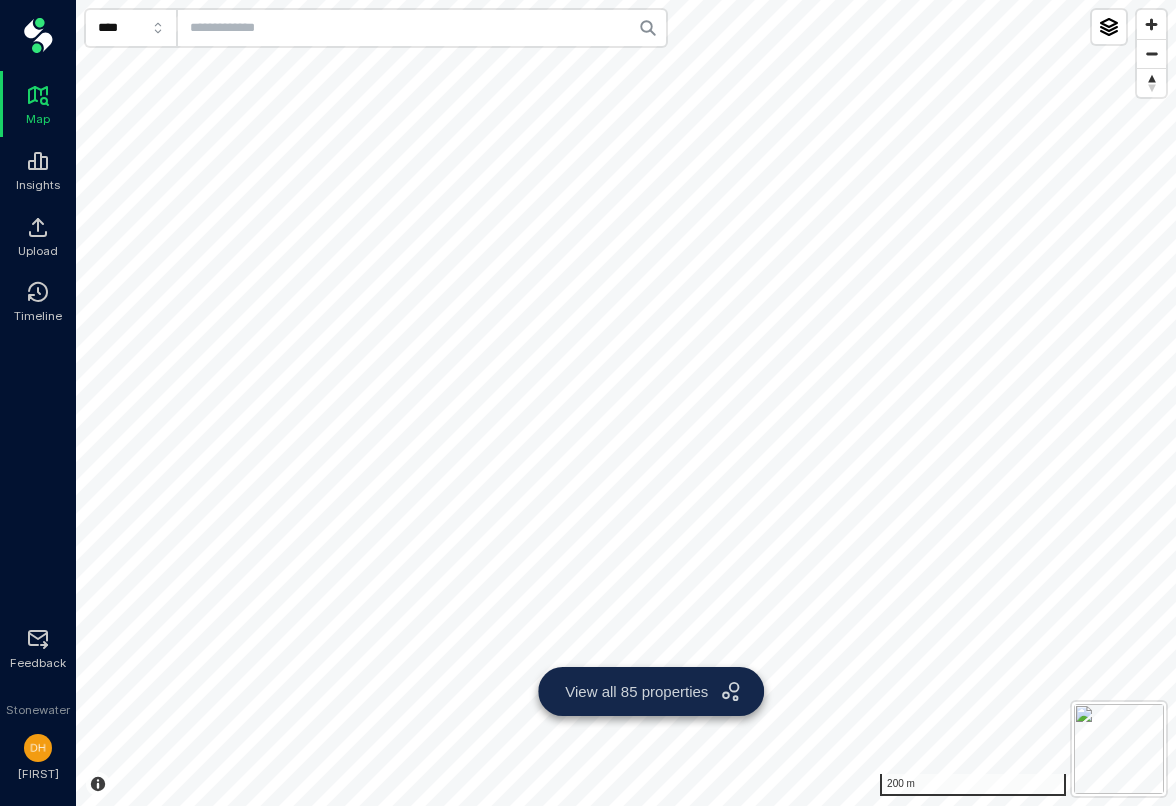 click on "View all 85 properties" at bounding box center [636, 691] 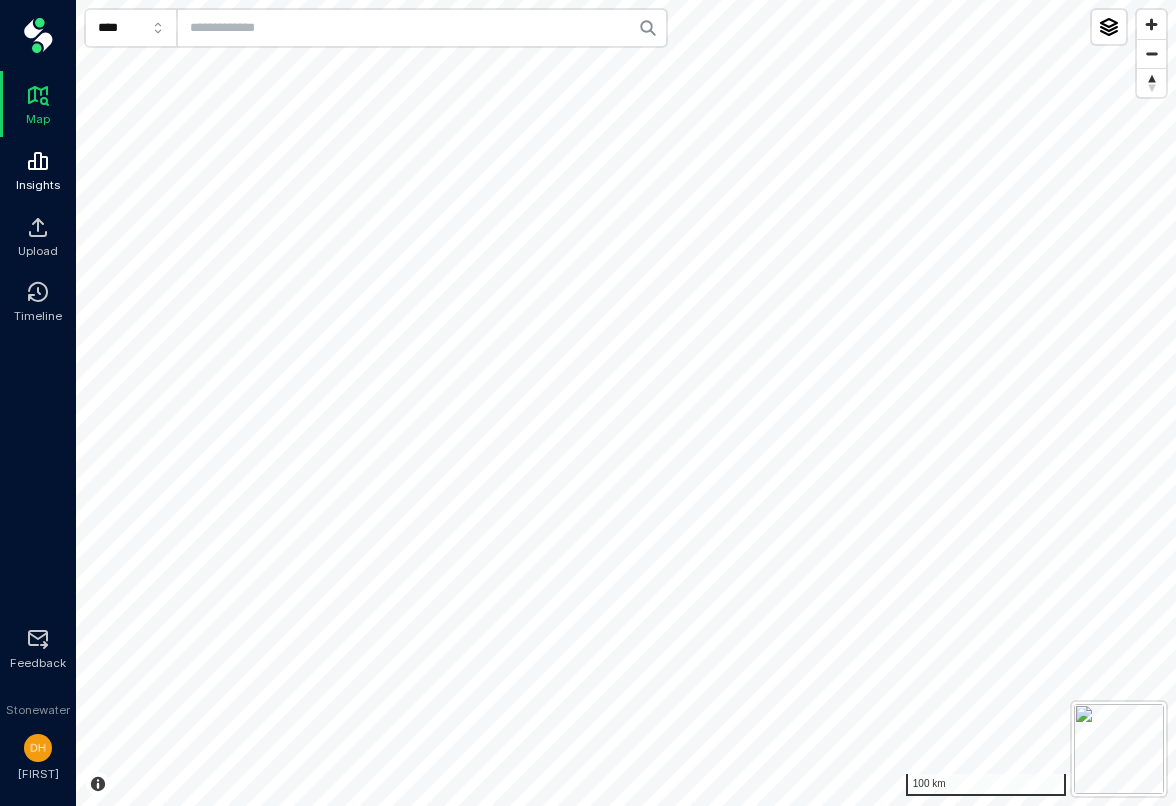 click 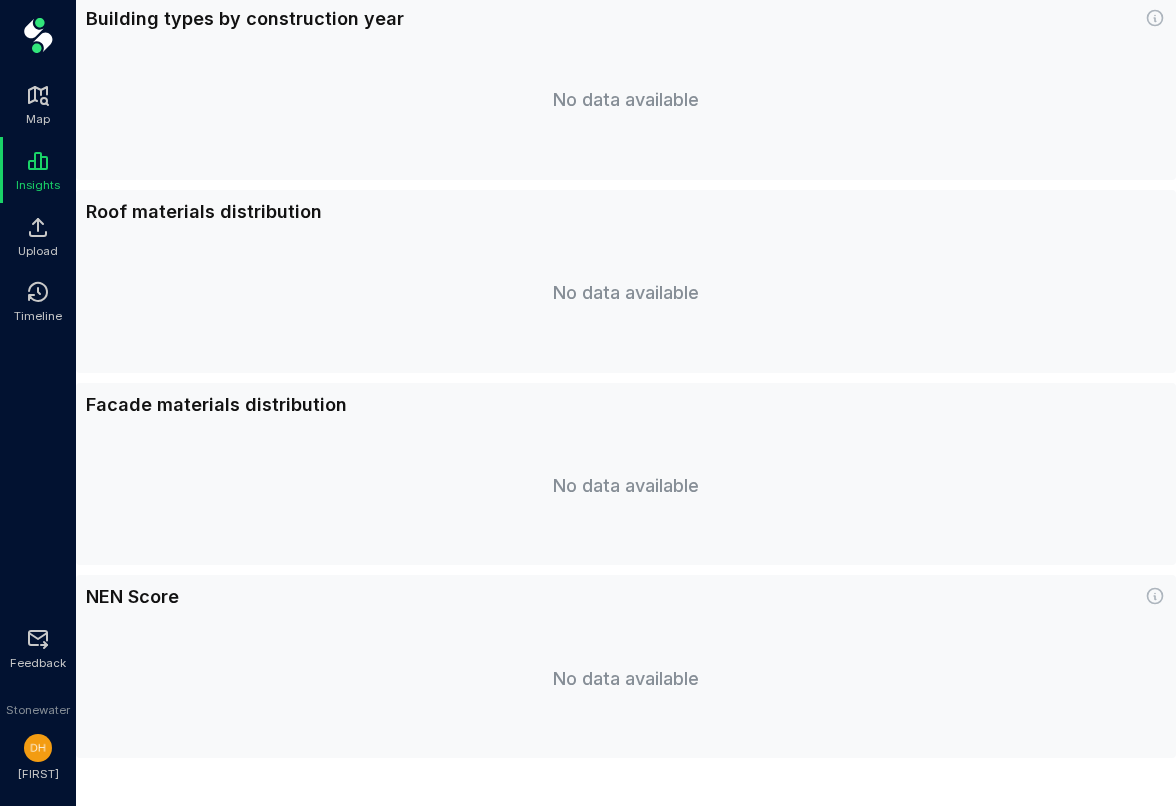 scroll, scrollTop: 0, scrollLeft: 0, axis: both 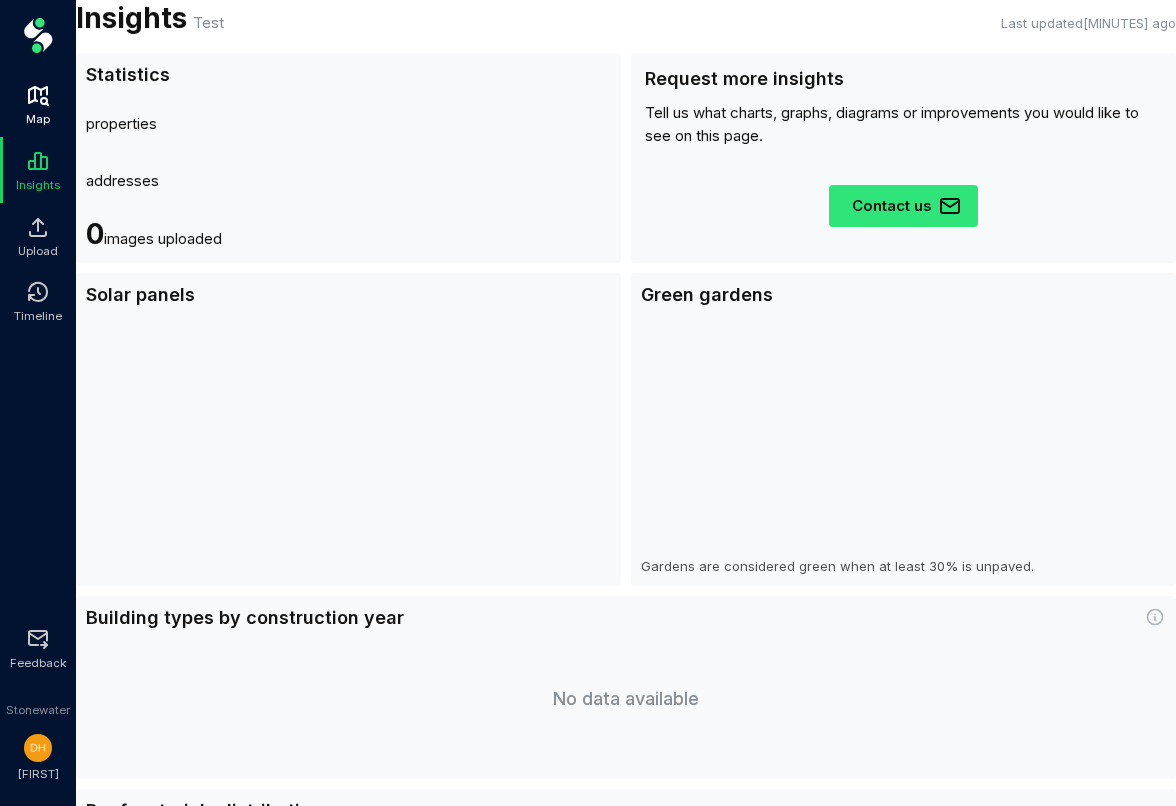 click at bounding box center [38, 95] 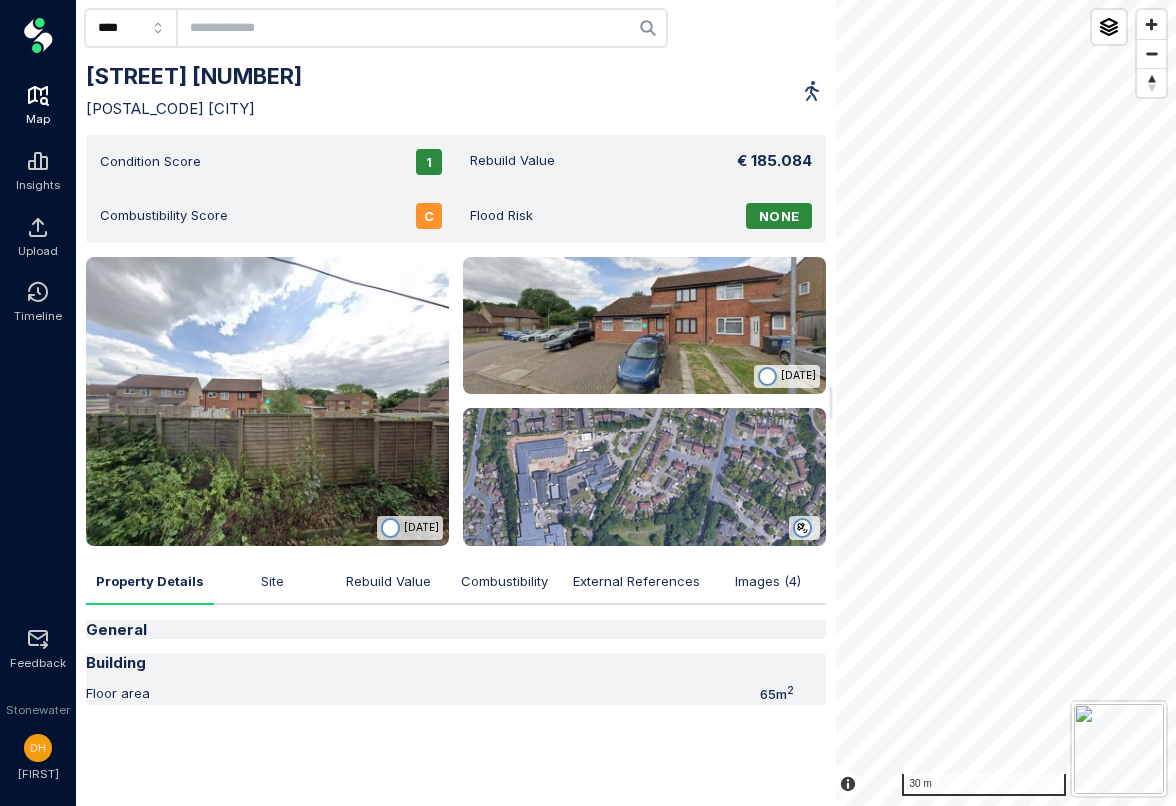 click 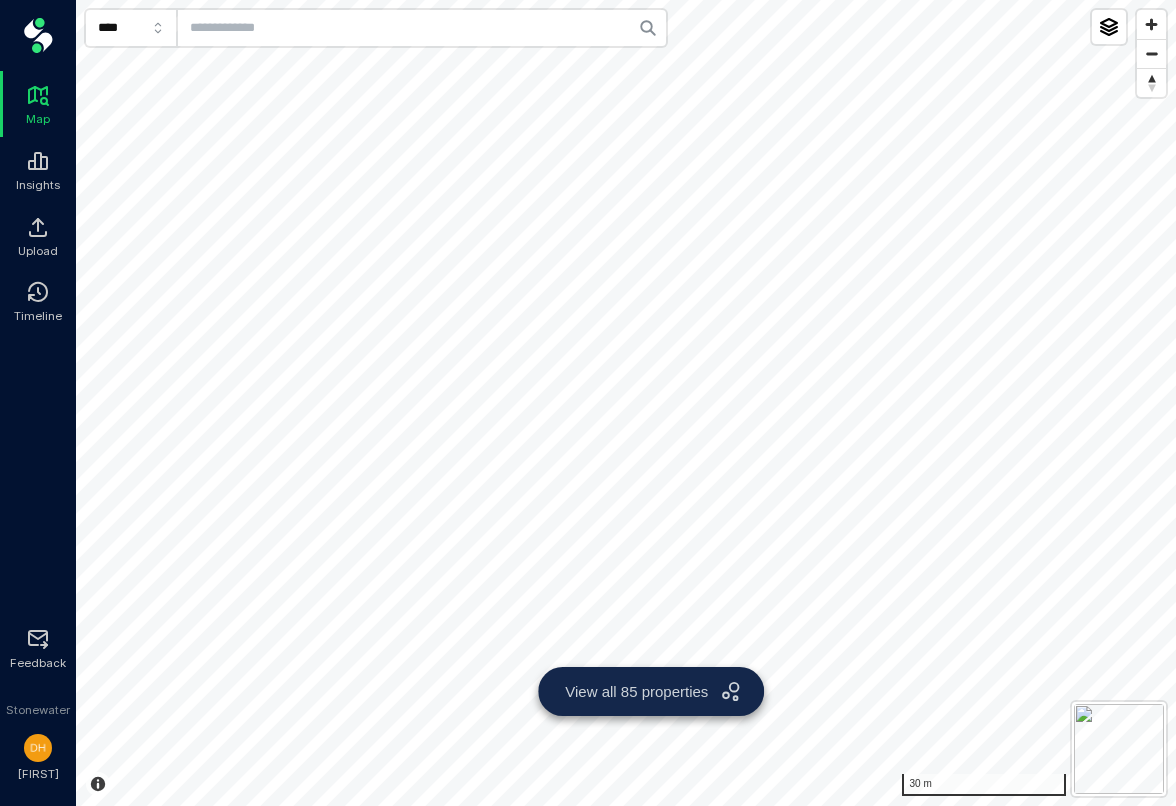 click on "View all 85 properties" at bounding box center (636, 691) 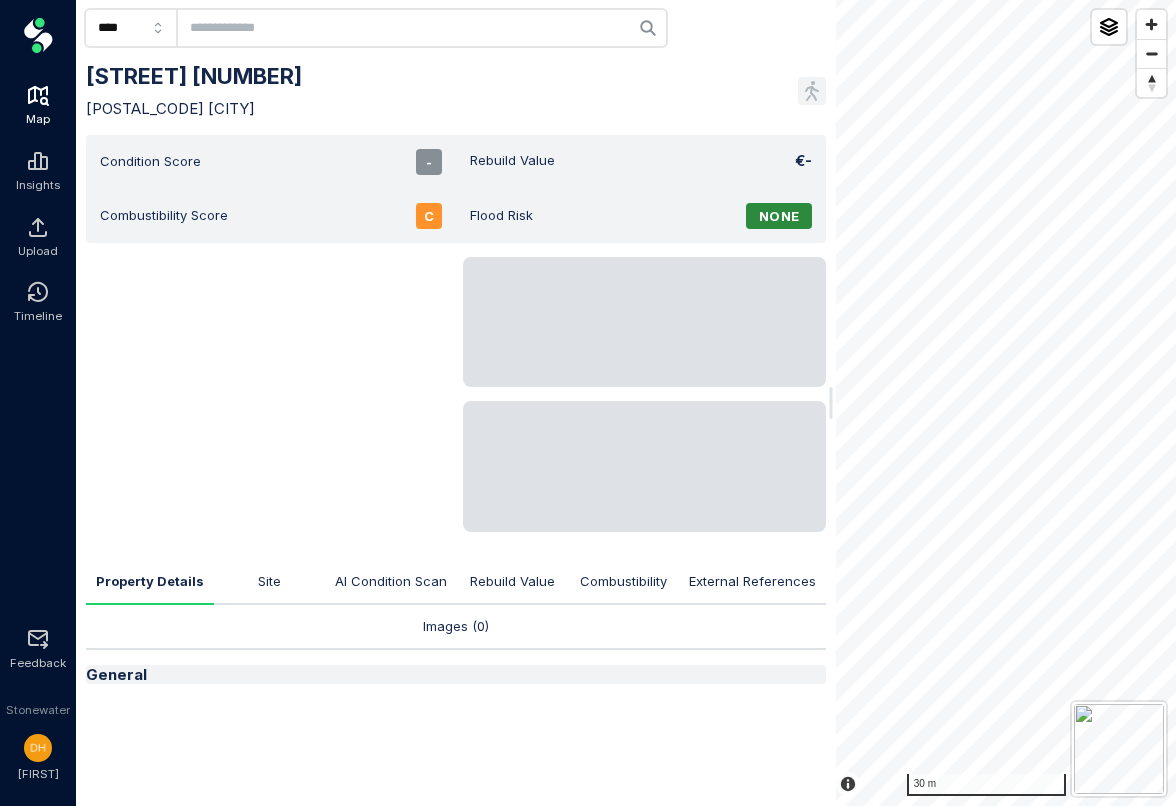 click at bounding box center [38, 95] 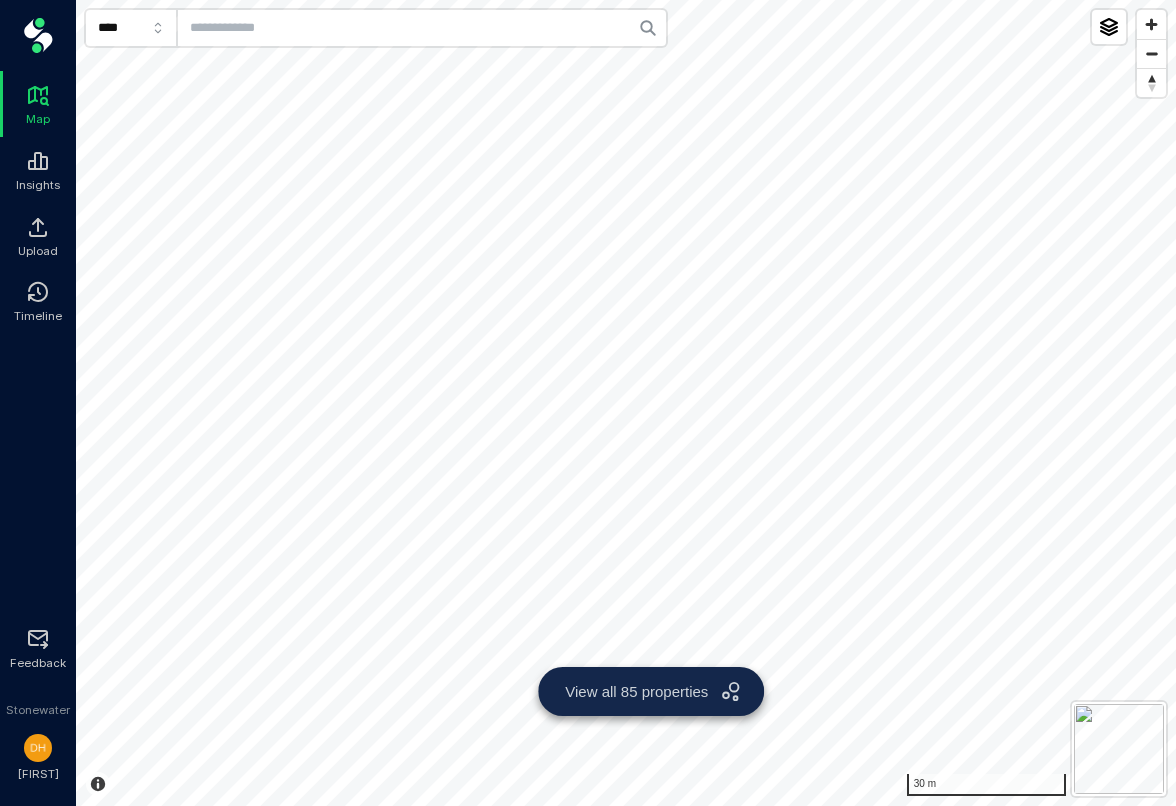 click on "View all 85 properties" at bounding box center [651, 691] 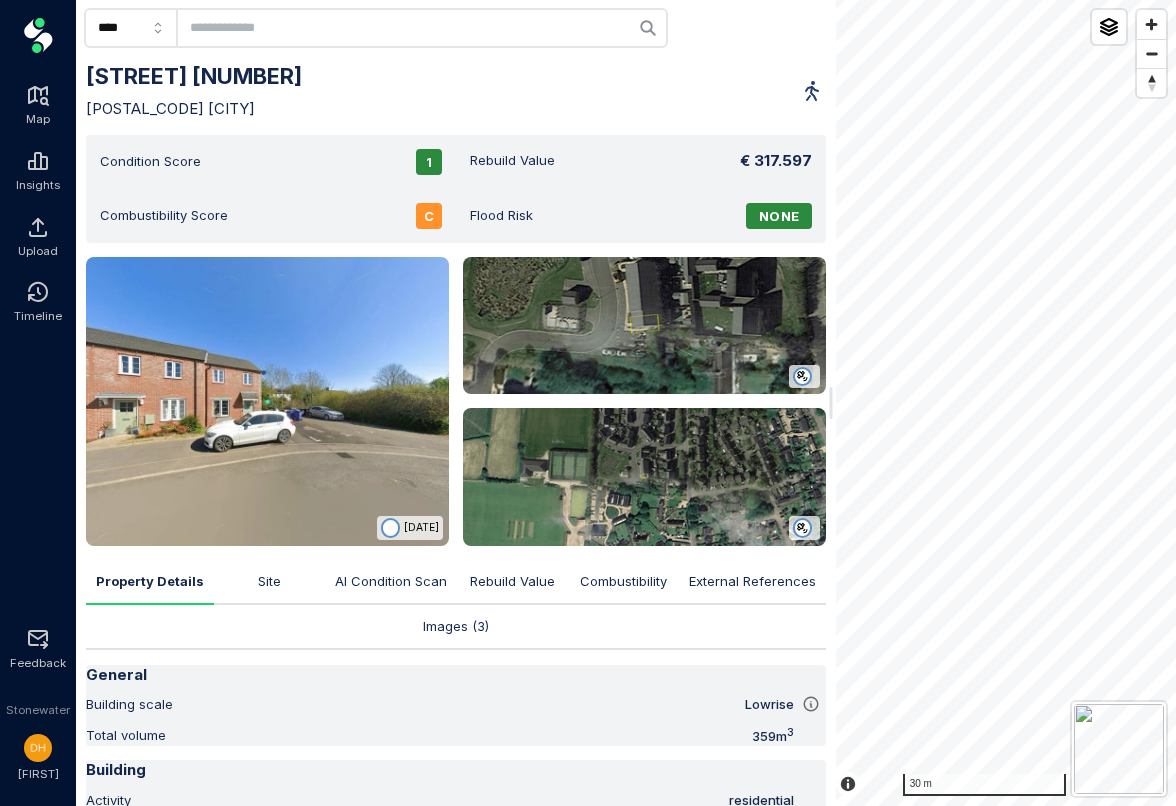 drag, startPoint x: 257, startPoint y: 107, endPoint x: 86, endPoint y: 77, distance: 173.61163 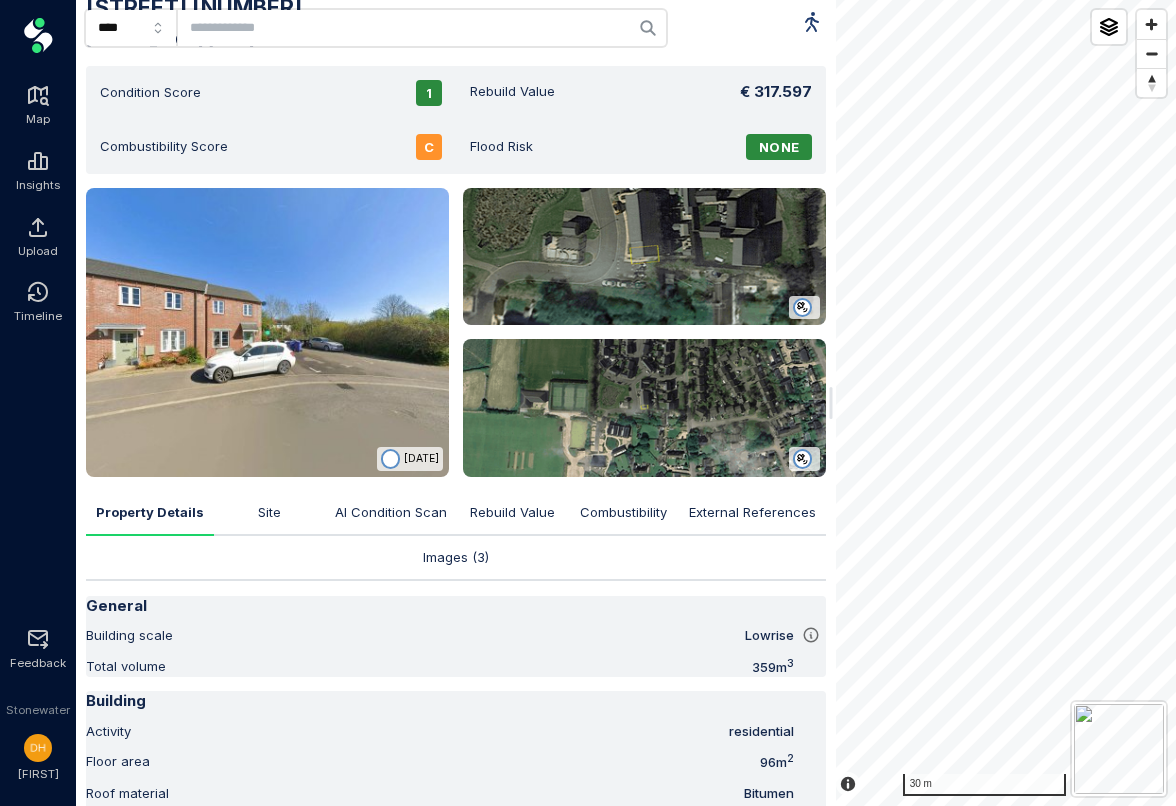 scroll, scrollTop: 68, scrollLeft: 0, axis: vertical 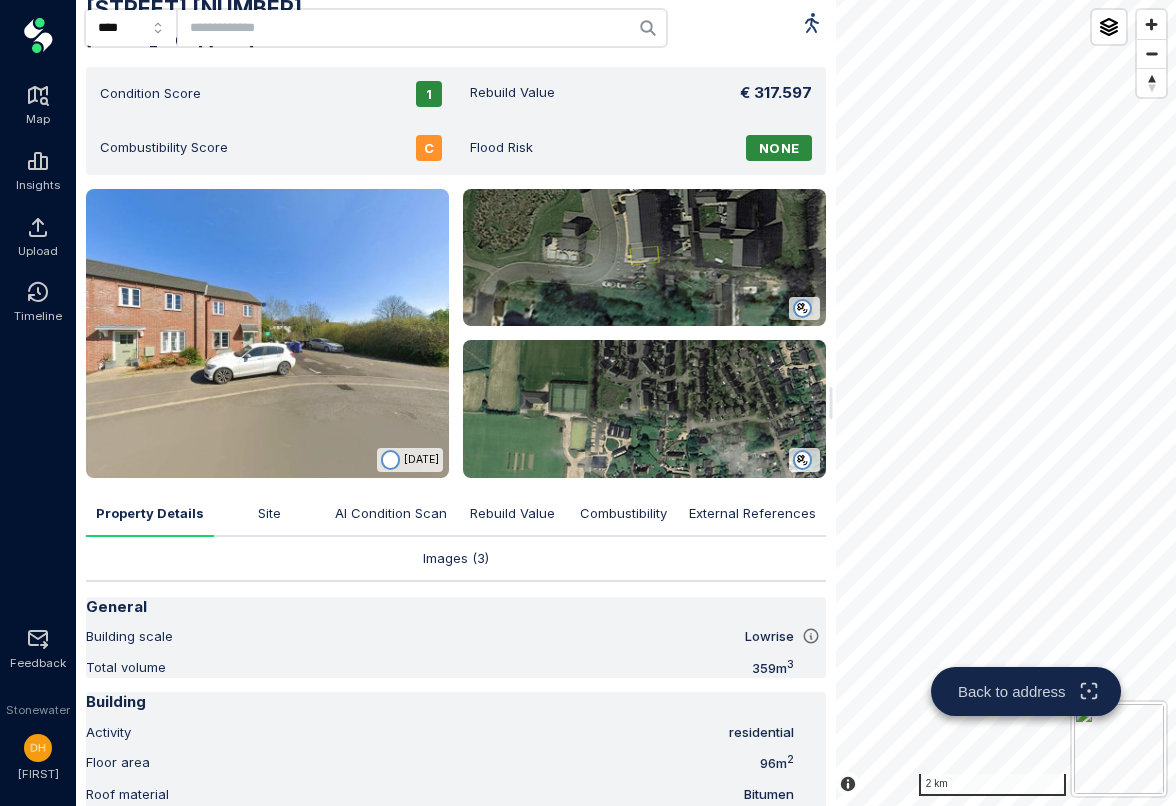 click on "Back to address" at bounding box center [0, 0] 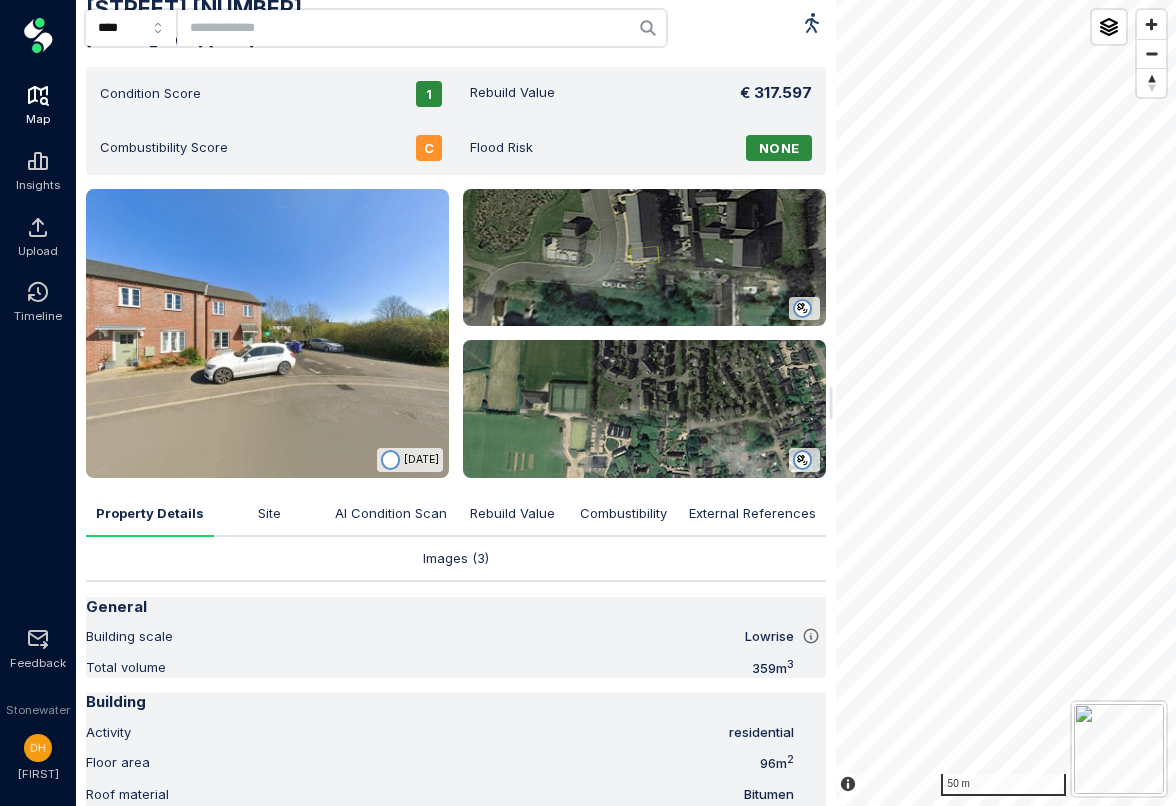 click on "Map" at bounding box center (38, 120) 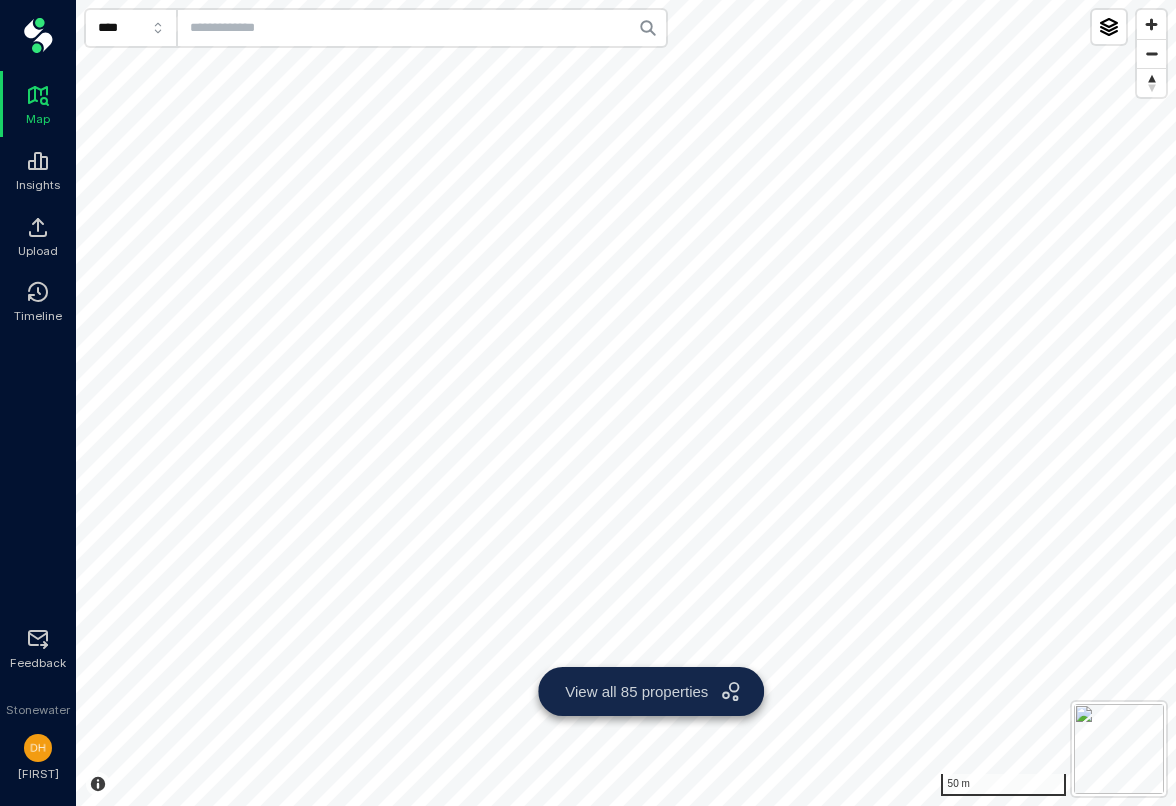 click on "View all 85 properties" at bounding box center (636, 691) 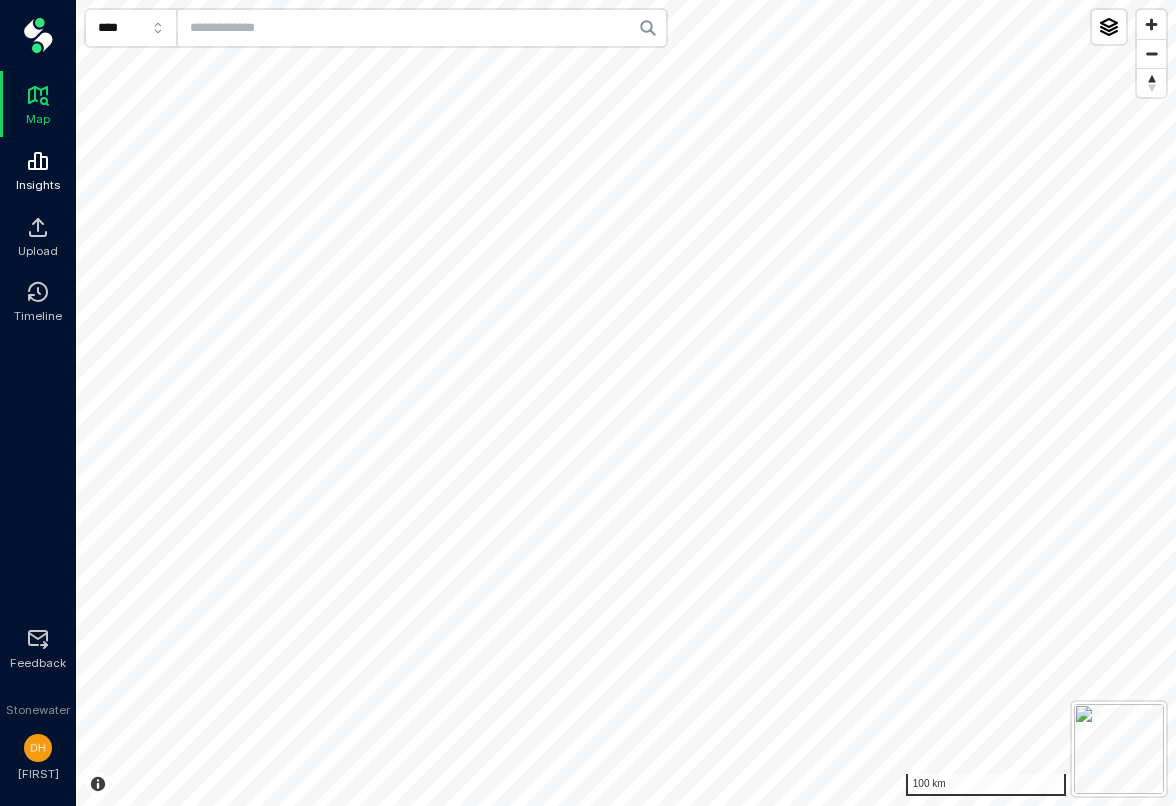 click at bounding box center [38, 161] 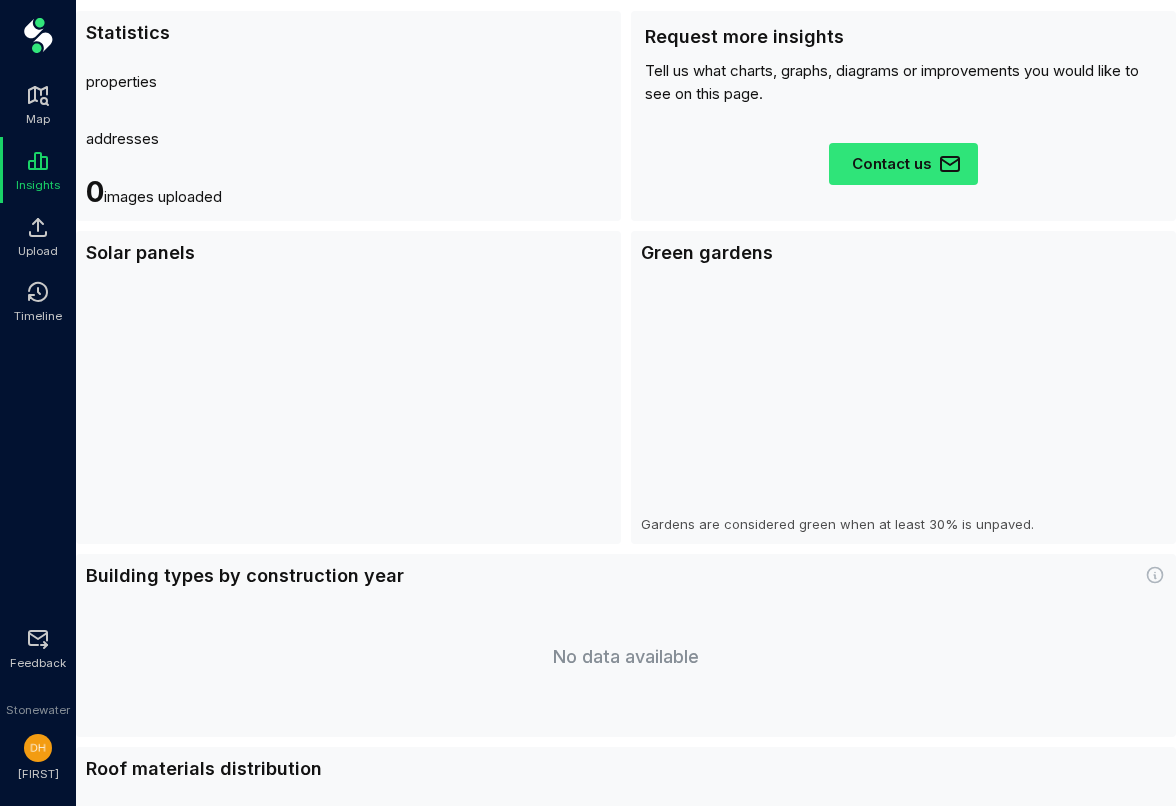scroll, scrollTop: 0, scrollLeft: 0, axis: both 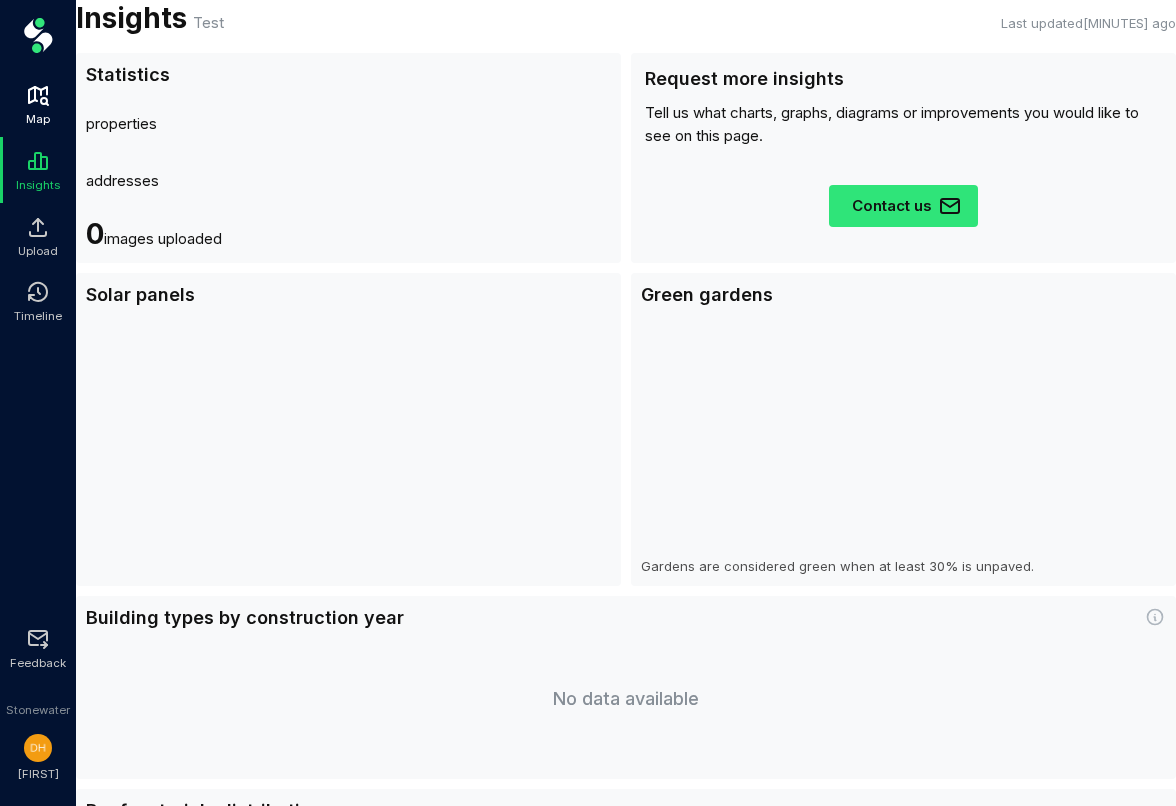 click 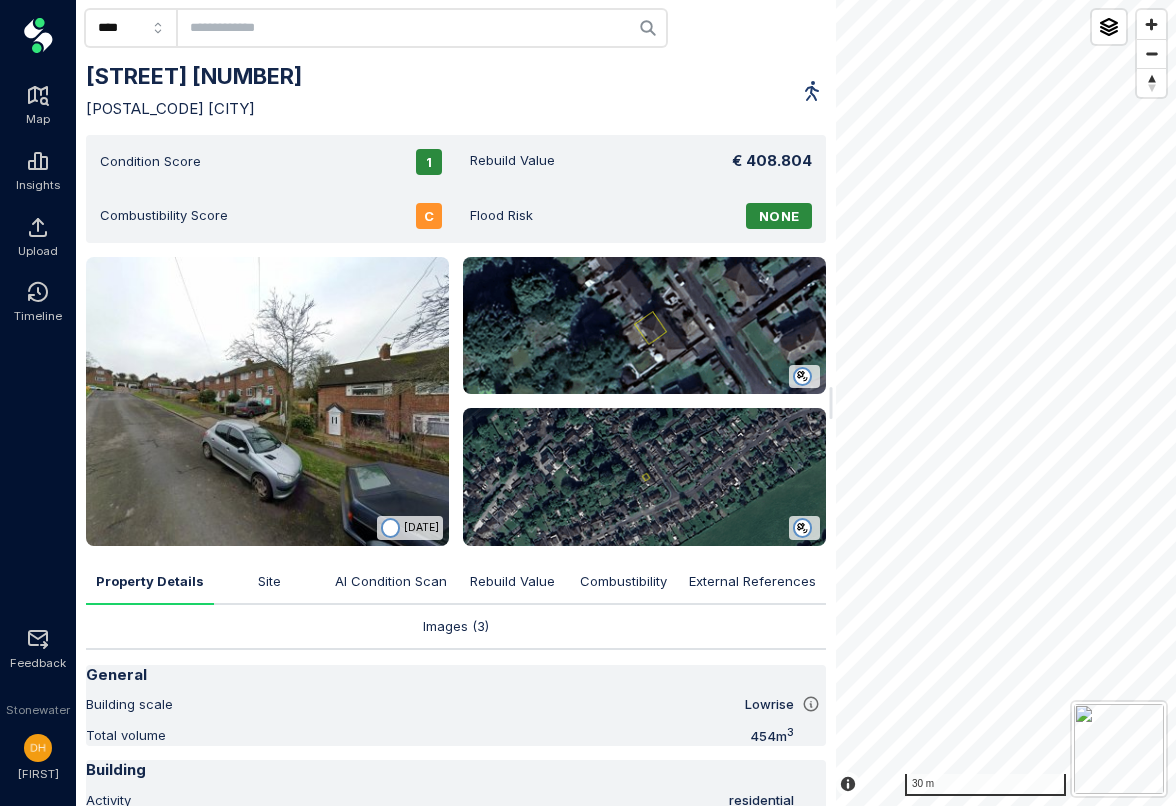scroll, scrollTop: 175, scrollLeft: 0, axis: vertical 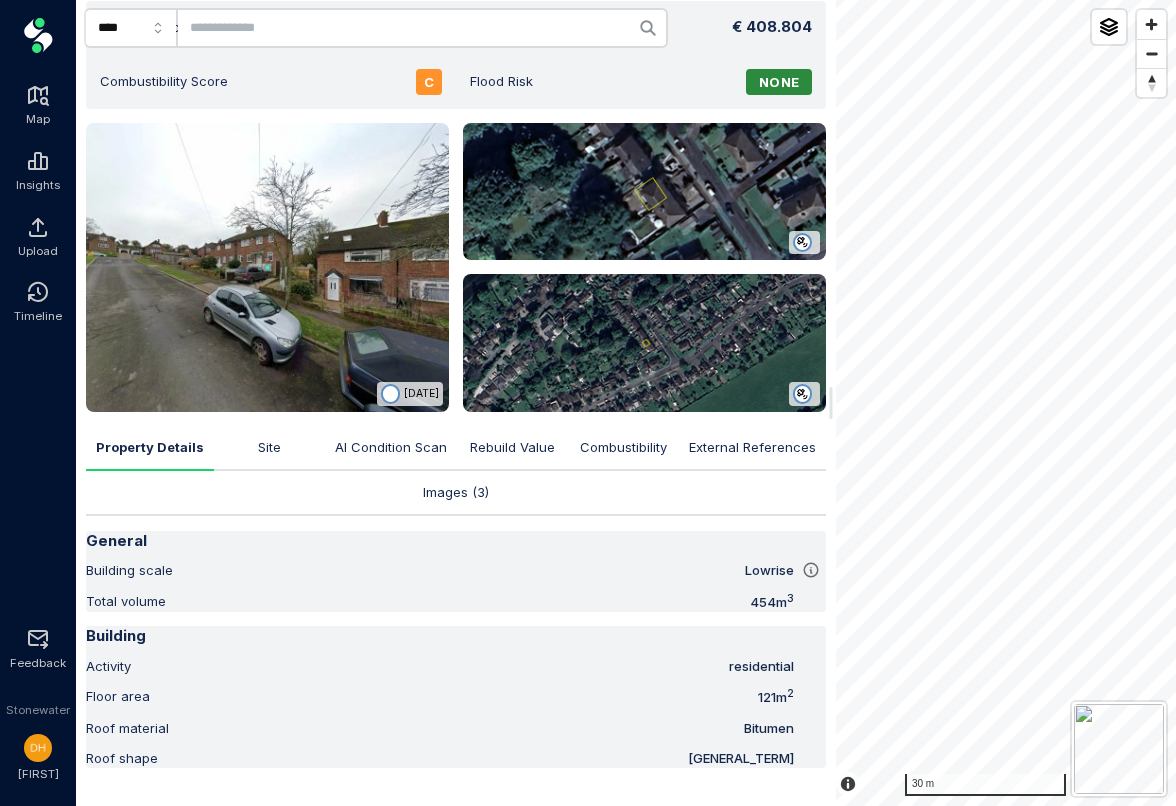 click on "Images ( 3 )" at bounding box center (456, 492) 